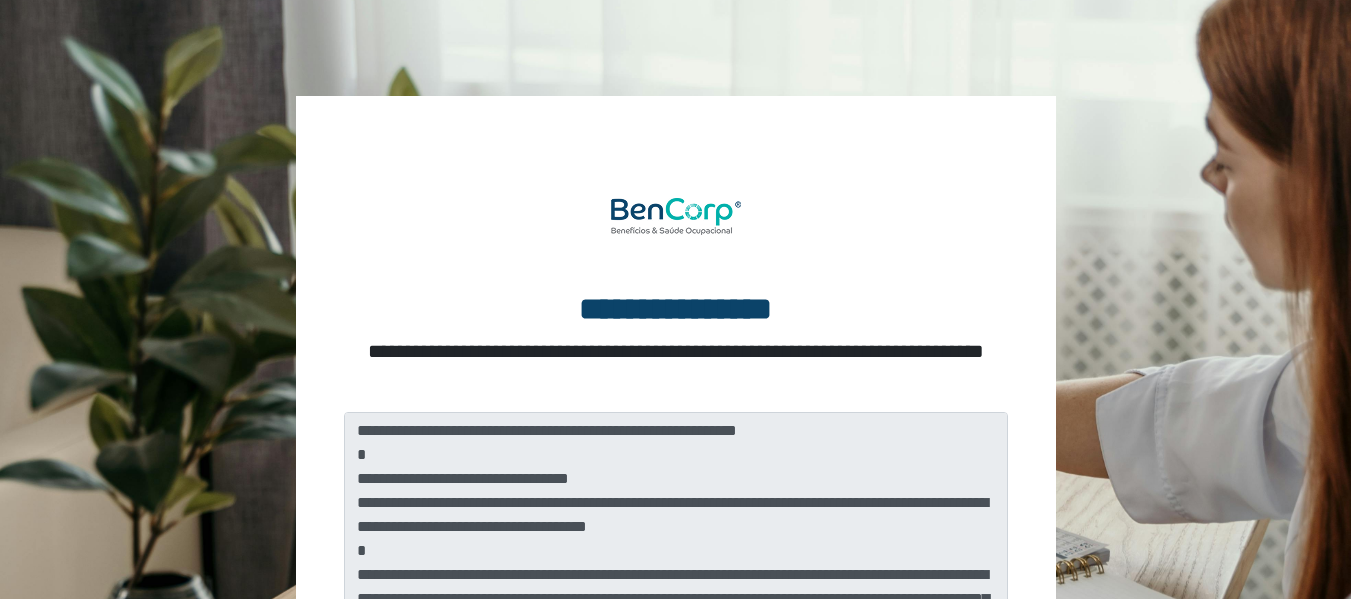 scroll, scrollTop: 200, scrollLeft: 0, axis: vertical 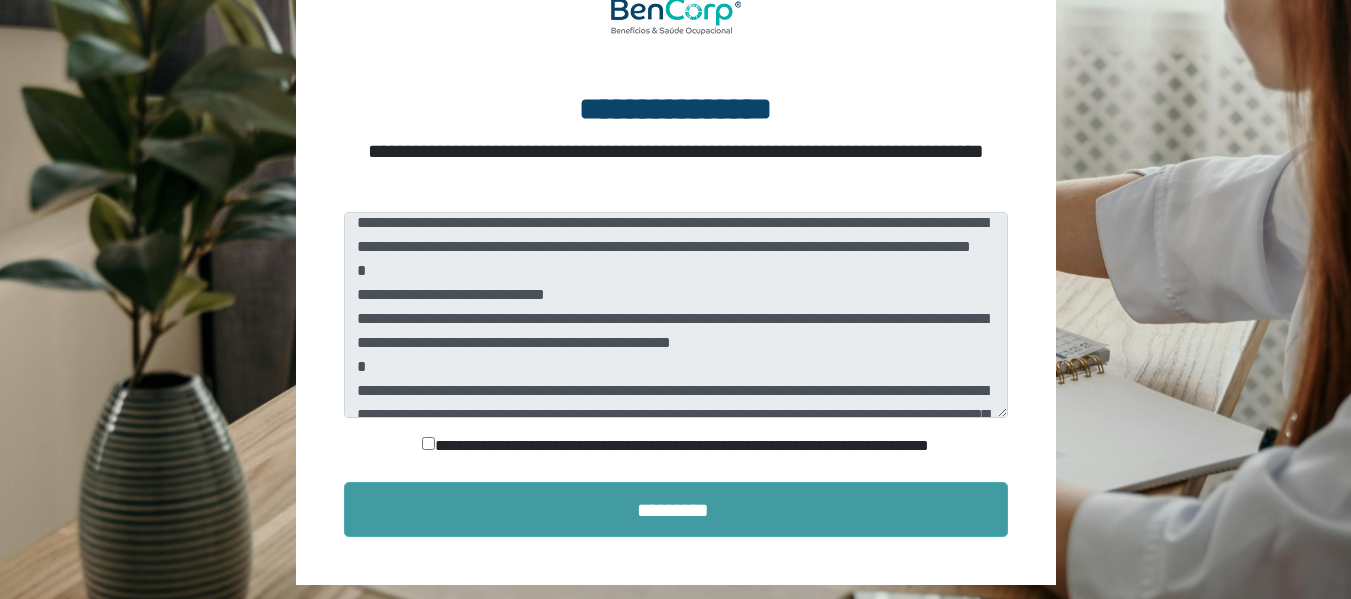 click on "*********" at bounding box center (676, 509) 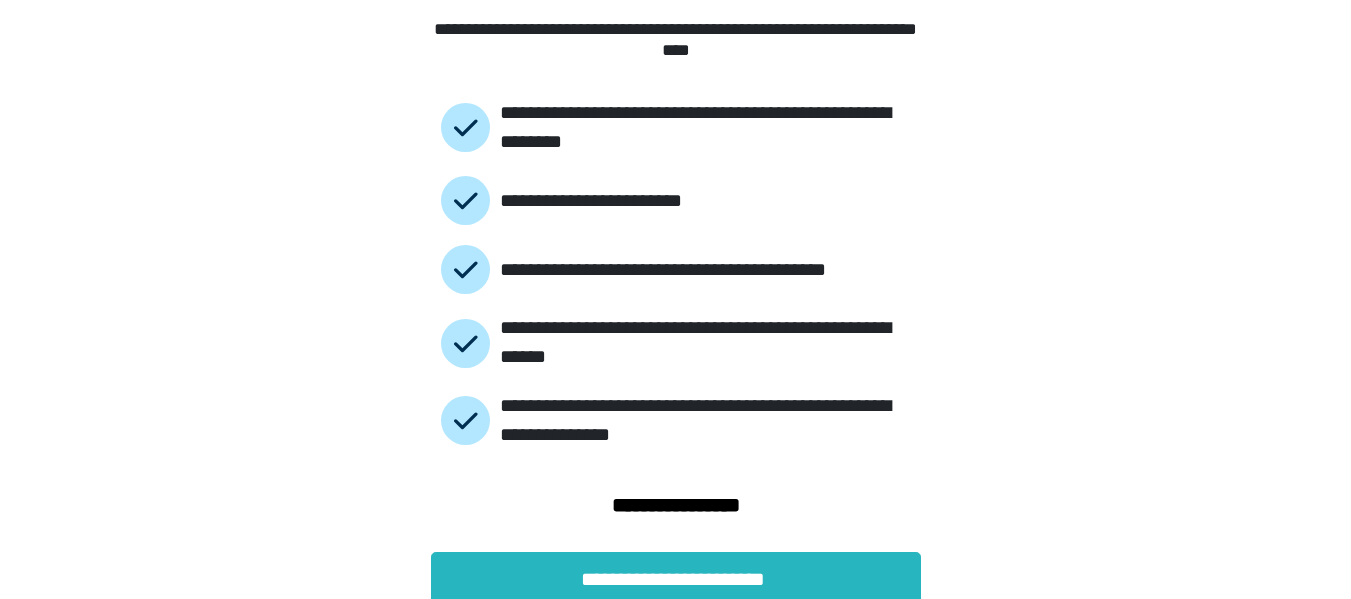 scroll, scrollTop: 143, scrollLeft: 0, axis: vertical 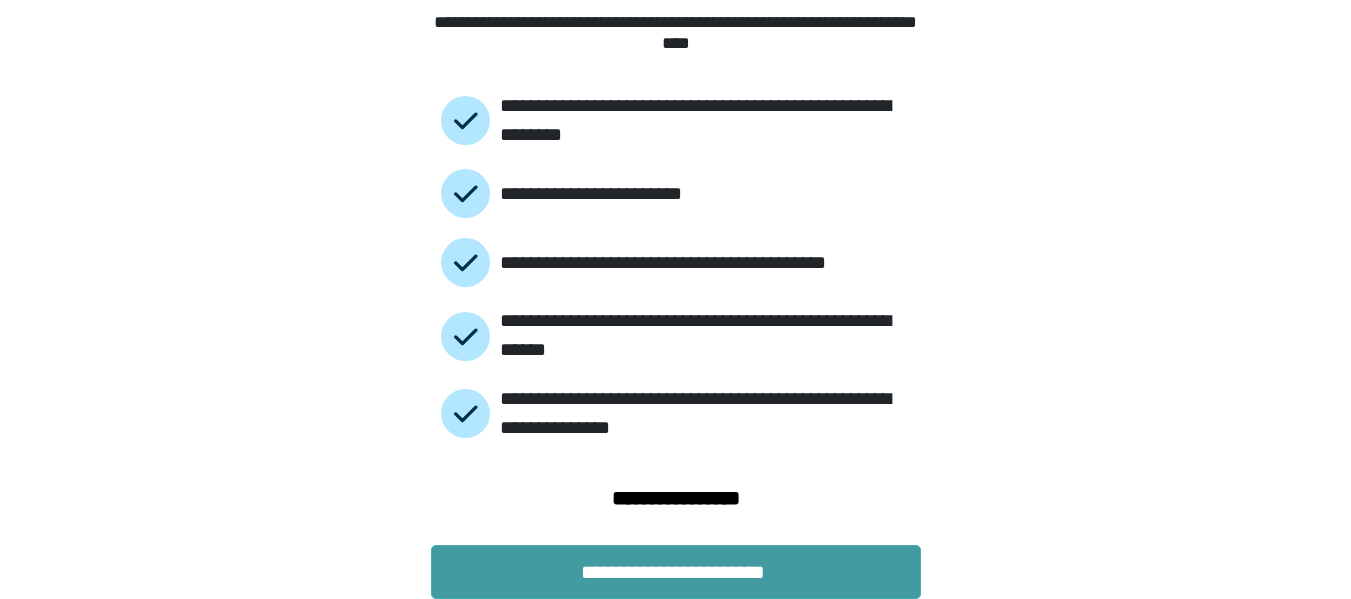 click on "**********" at bounding box center [676, 572] 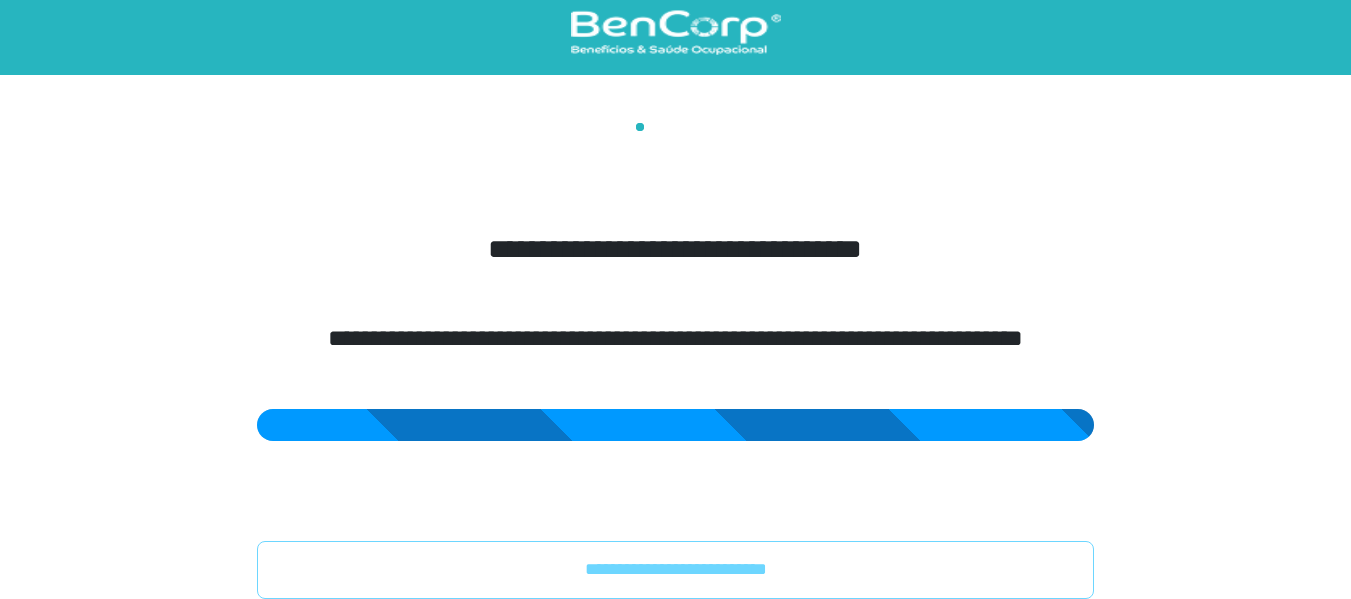 scroll, scrollTop: 13, scrollLeft: 0, axis: vertical 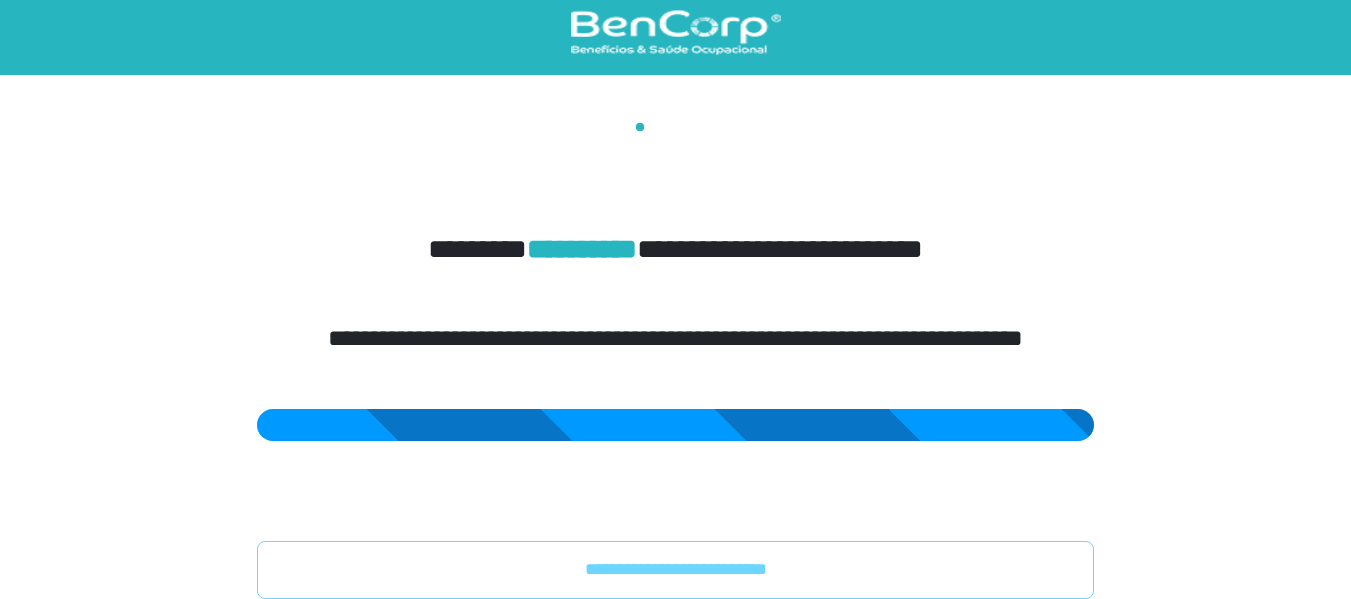 click on "**********" at bounding box center (675, 570) 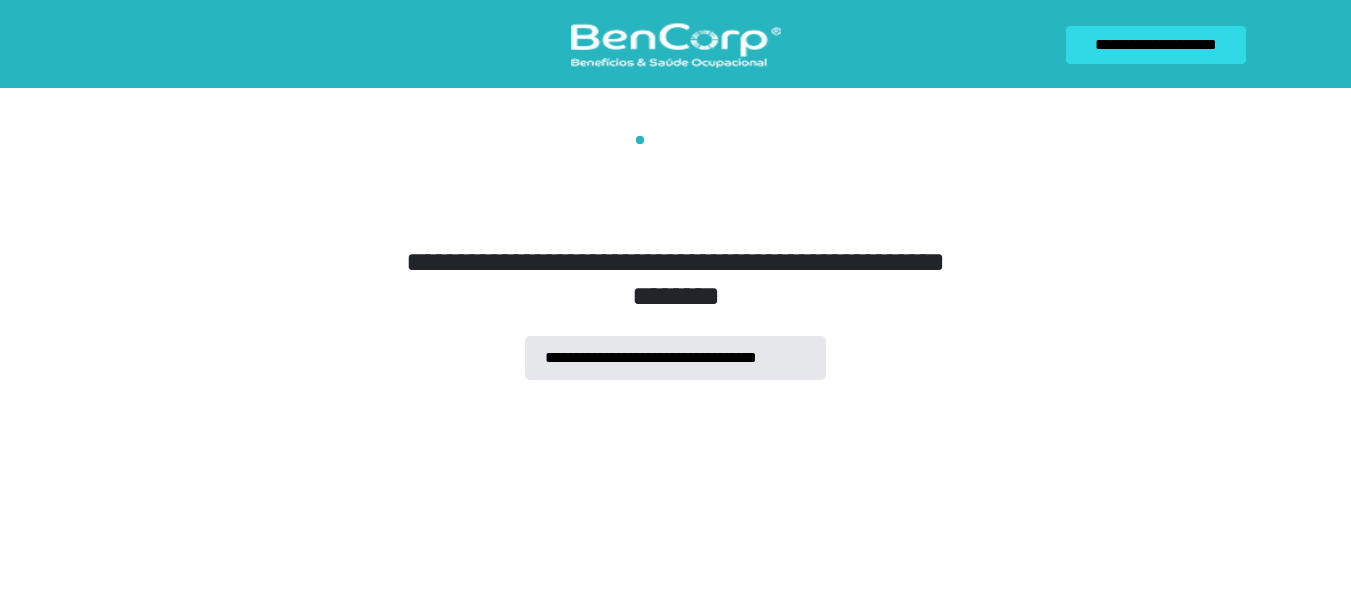 scroll, scrollTop: 0, scrollLeft: 0, axis: both 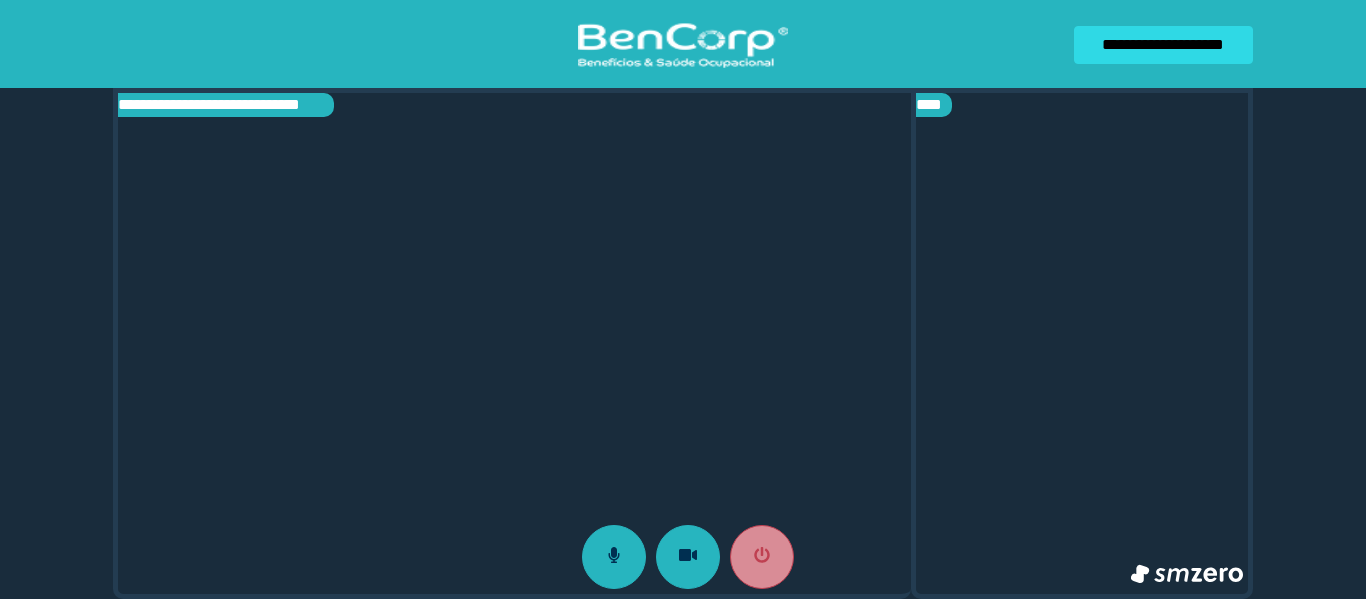 click at bounding box center [514, 343] 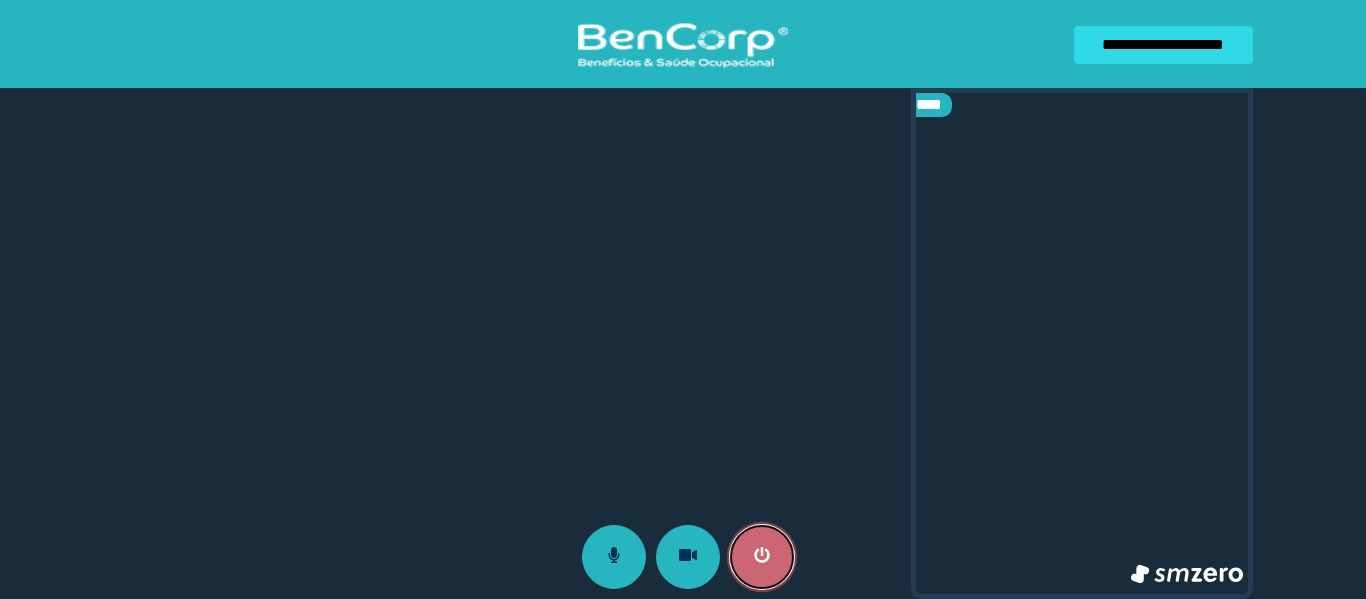 click 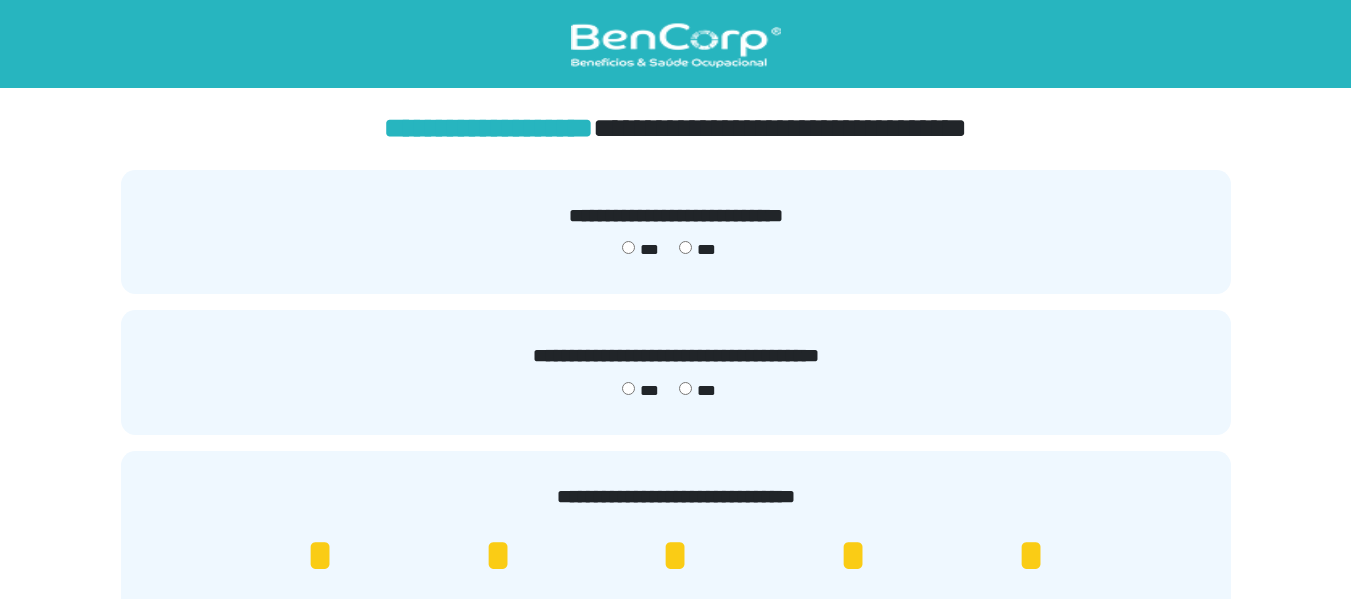 click on "***" at bounding box center [640, 391] 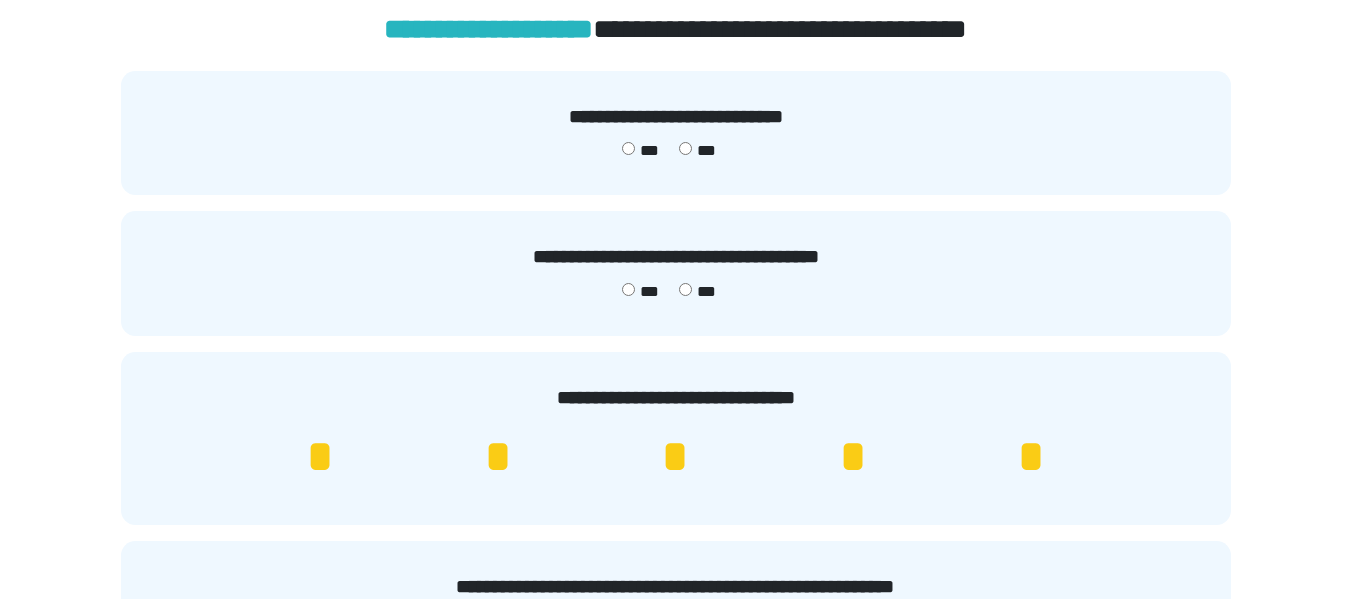 scroll, scrollTop: 300, scrollLeft: 0, axis: vertical 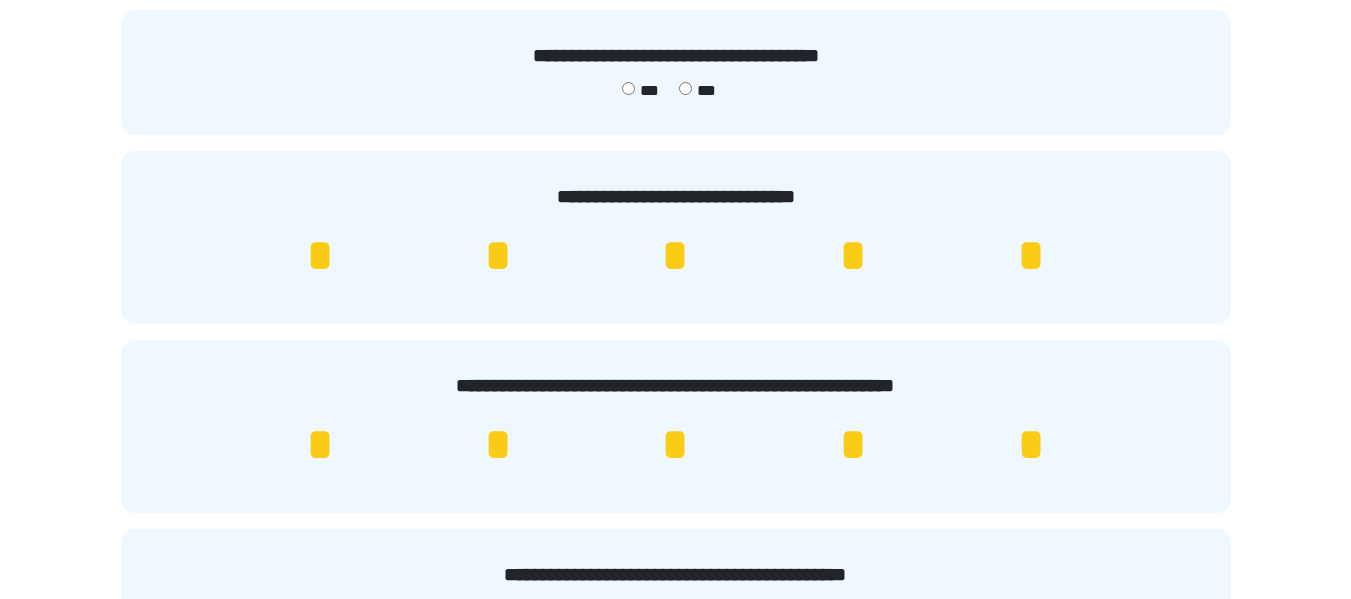 click on "*" at bounding box center (1031, 256) 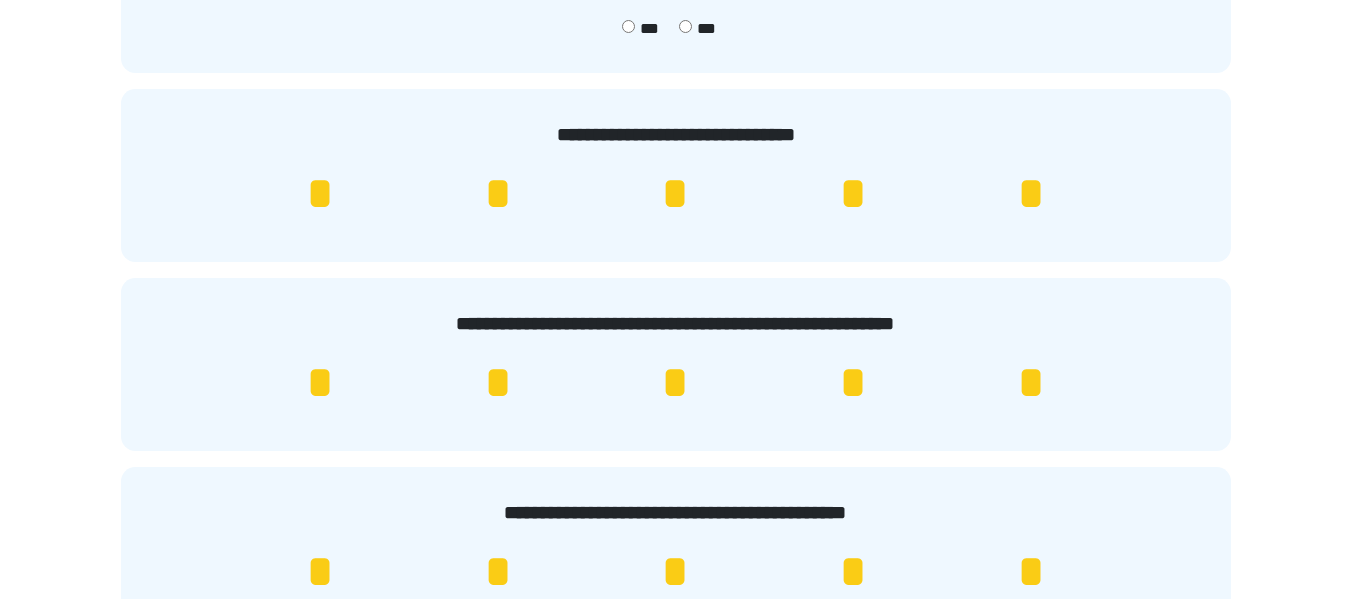 scroll, scrollTop: 600, scrollLeft: 0, axis: vertical 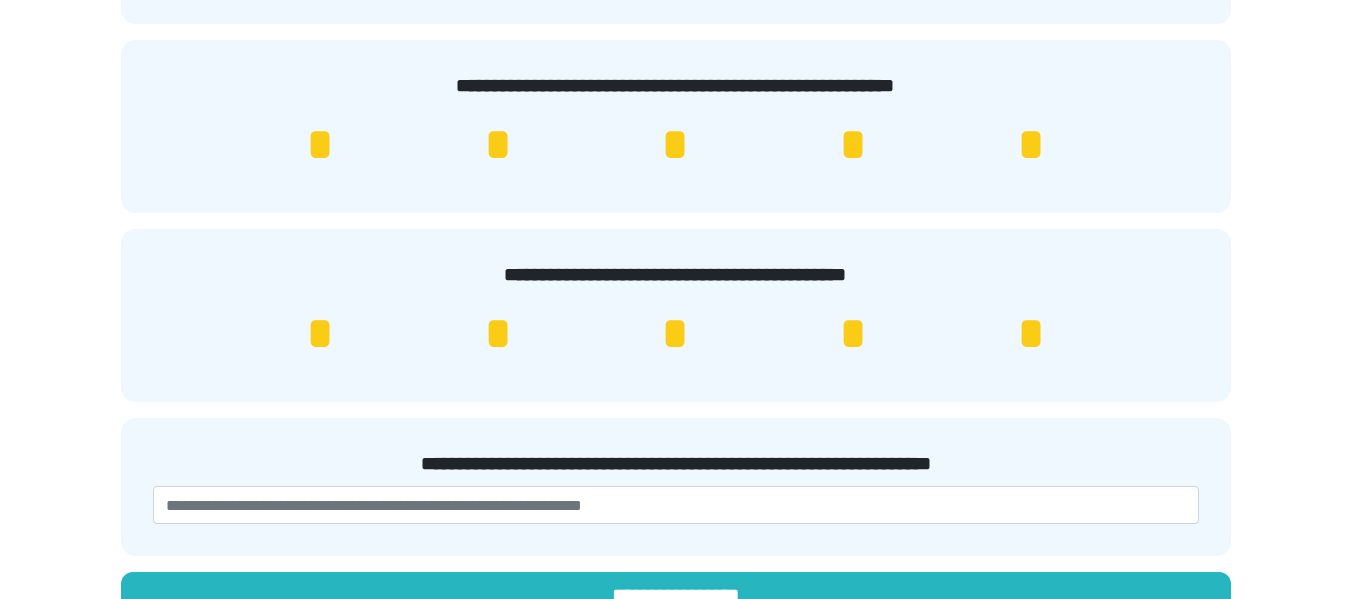 click on "* * * * *" at bounding box center [676, 334] 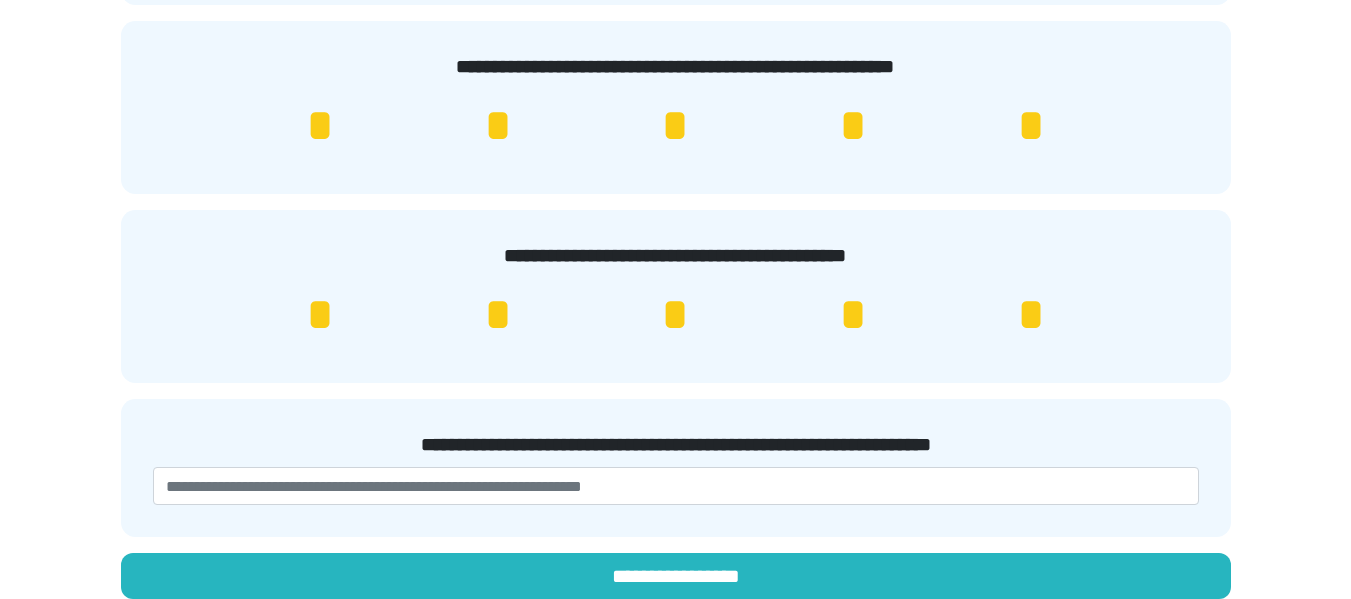 scroll, scrollTop: 635, scrollLeft: 0, axis: vertical 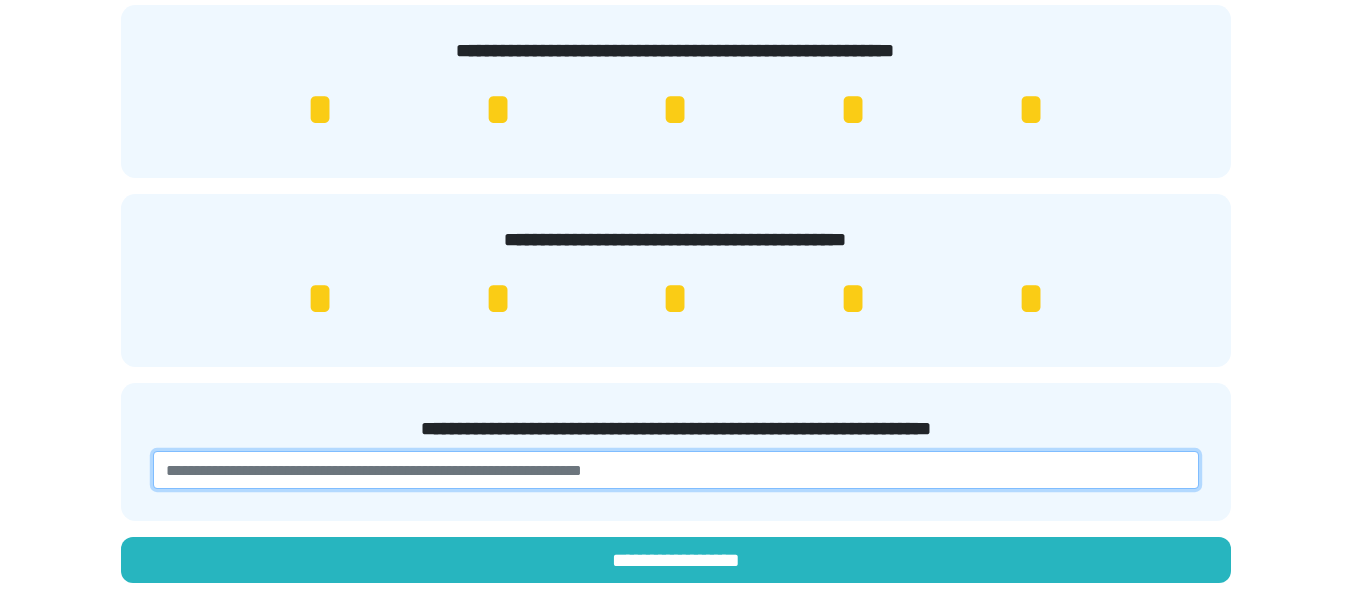 click at bounding box center [676, 470] 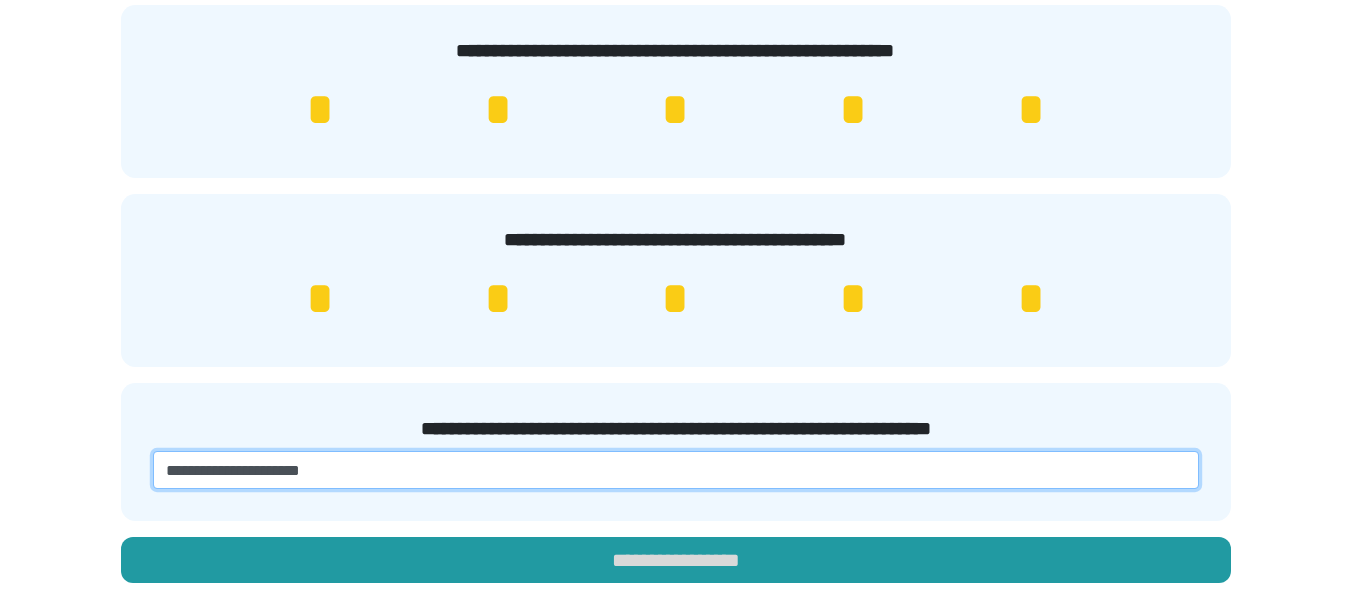 type on "**********" 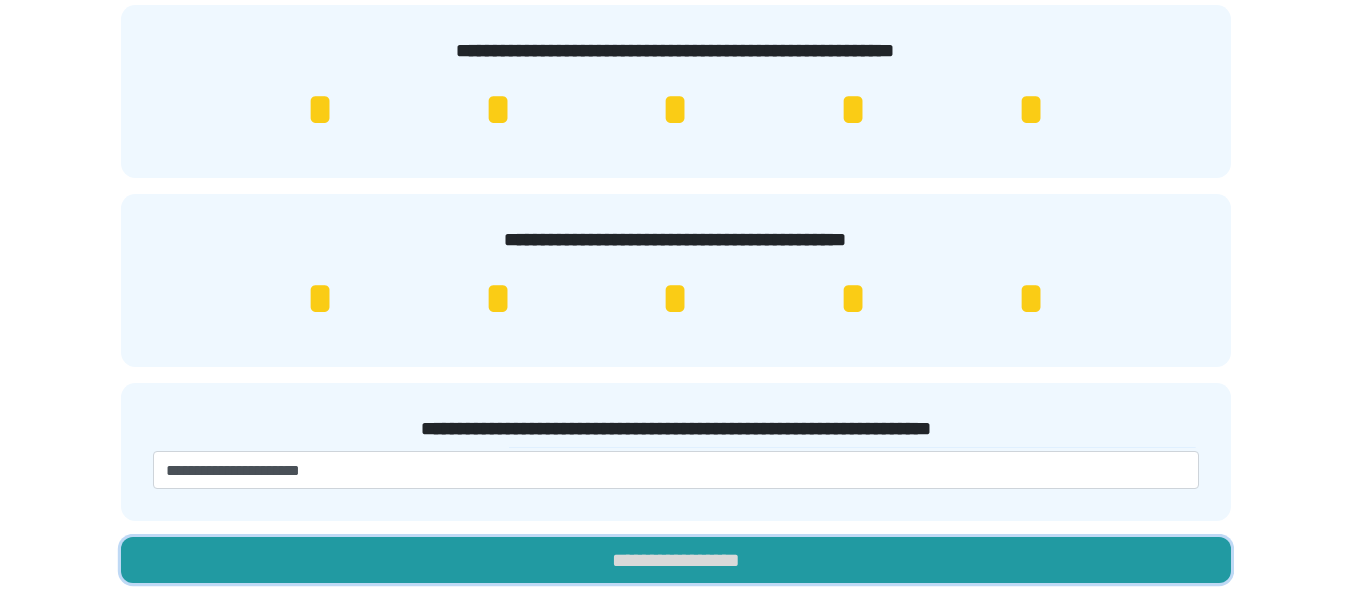 click on "**********" at bounding box center (676, 560) 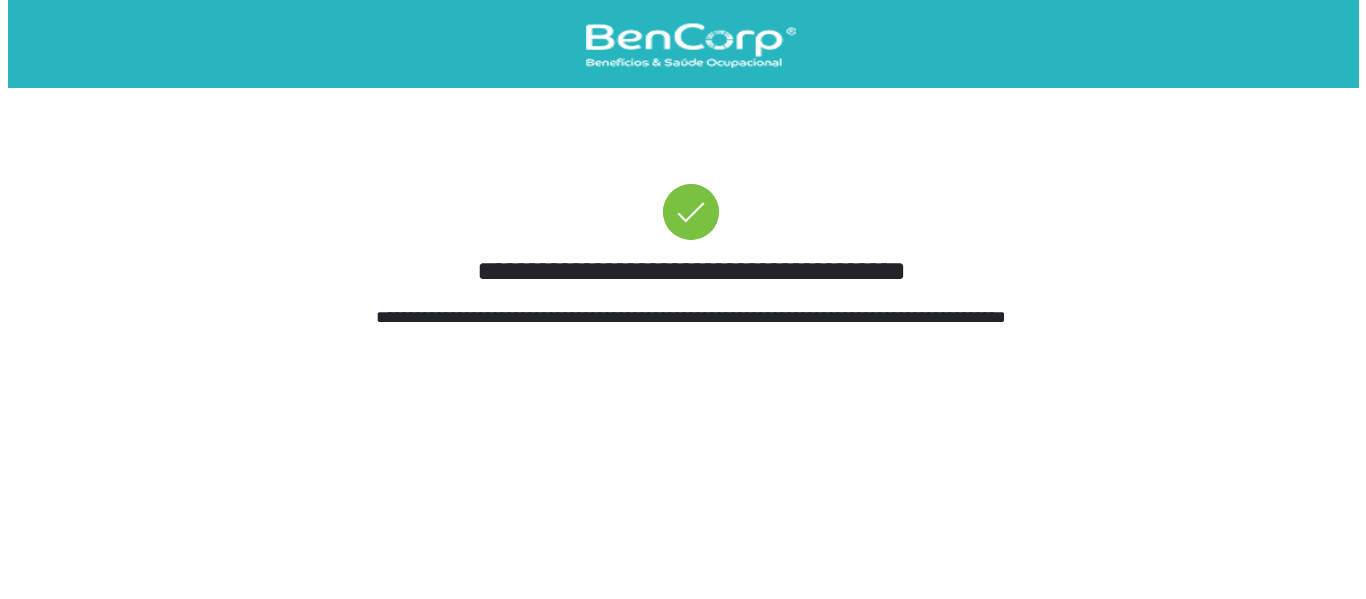 scroll, scrollTop: 0, scrollLeft: 0, axis: both 